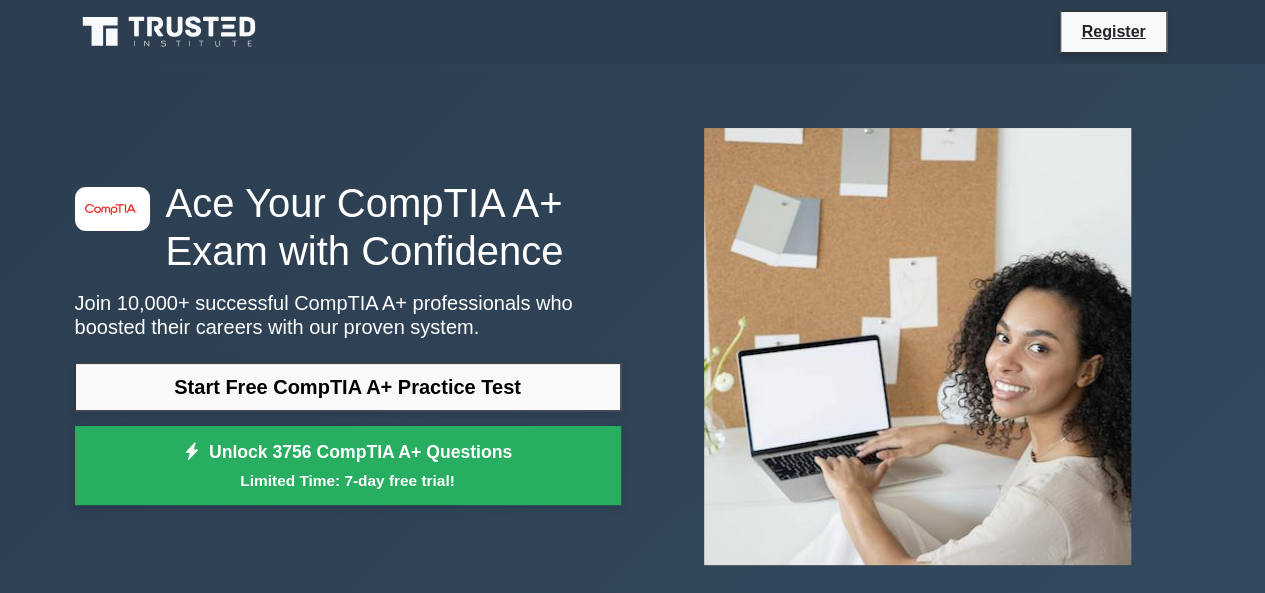 scroll, scrollTop: 371, scrollLeft: 0, axis: vertical 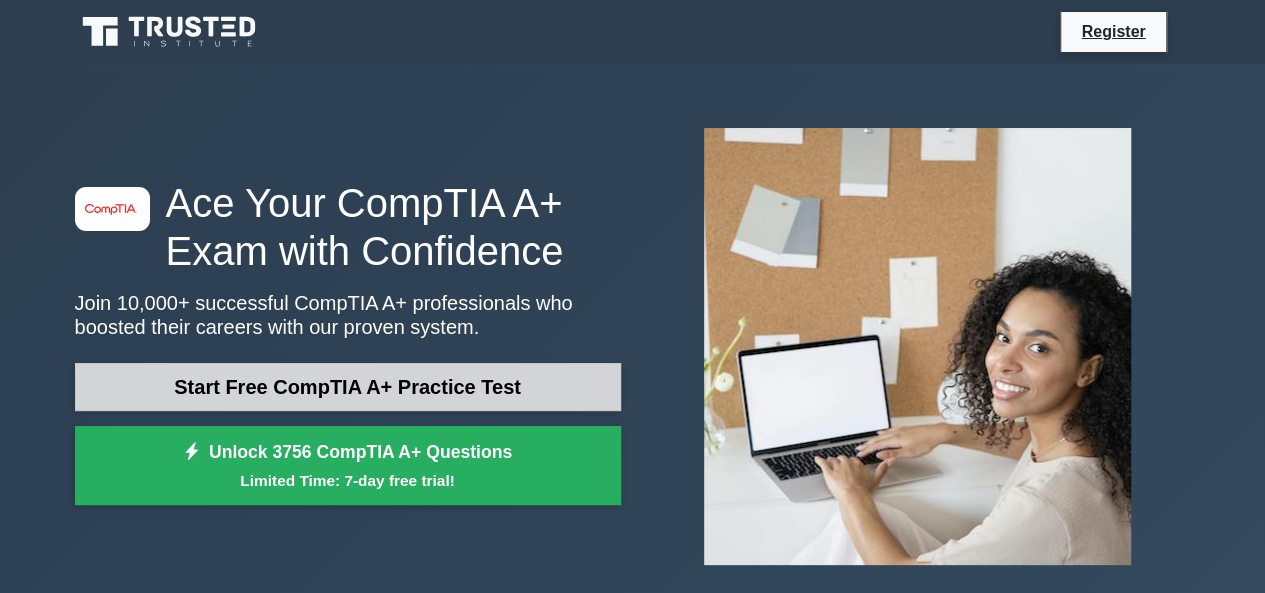click on "Start Free CompTIA A+ Practice Test" at bounding box center [348, 387] 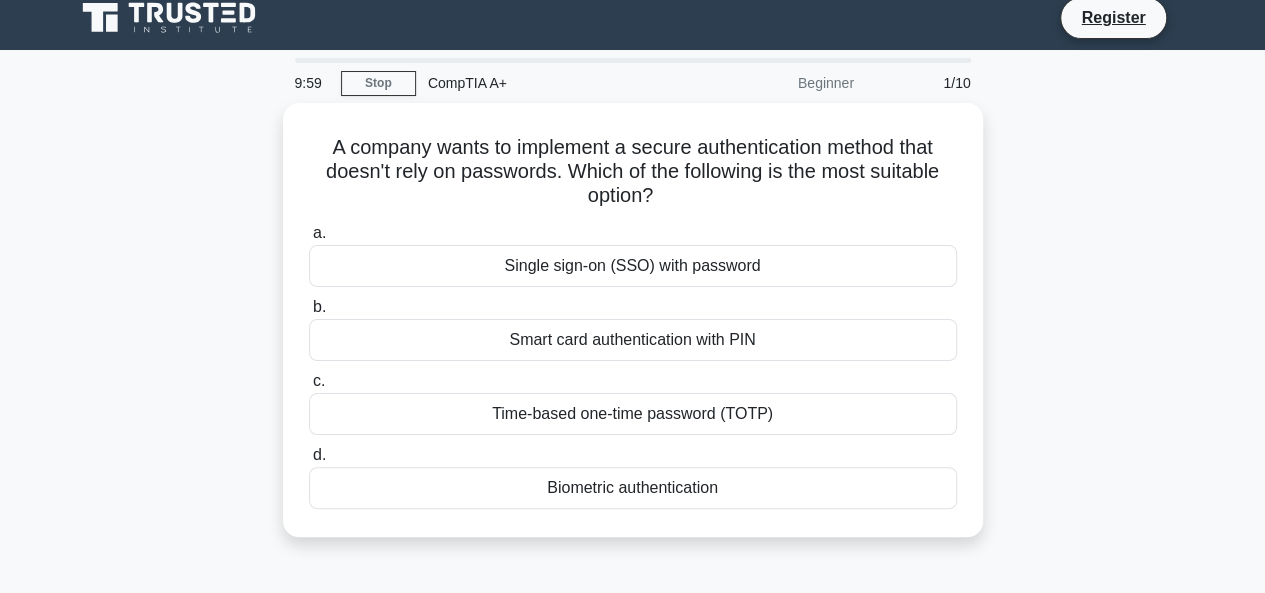 scroll, scrollTop: 0, scrollLeft: 0, axis: both 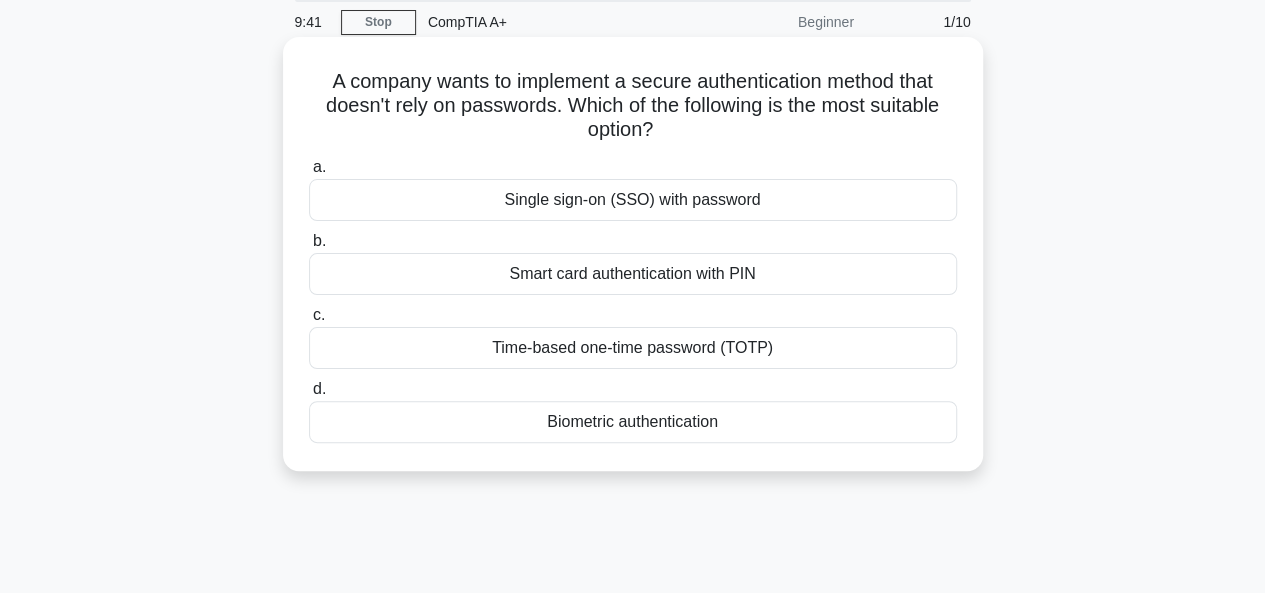 click on "Biometric authentication" at bounding box center [633, 422] 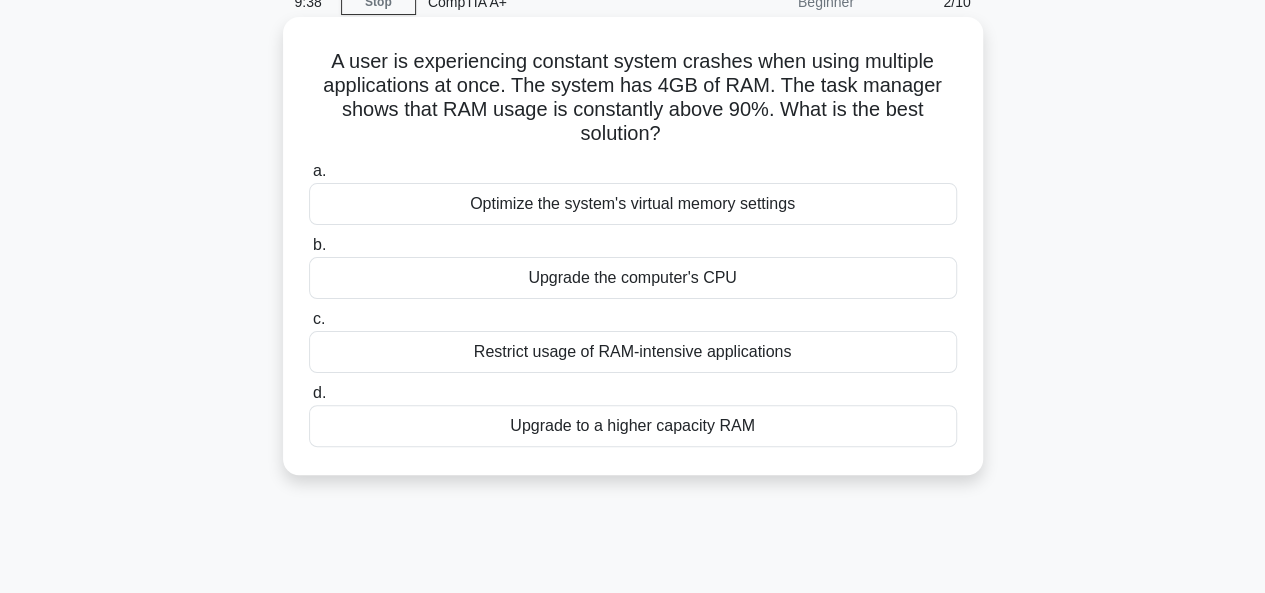 scroll, scrollTop: 98, scrollLeft: 0, axis: vertical 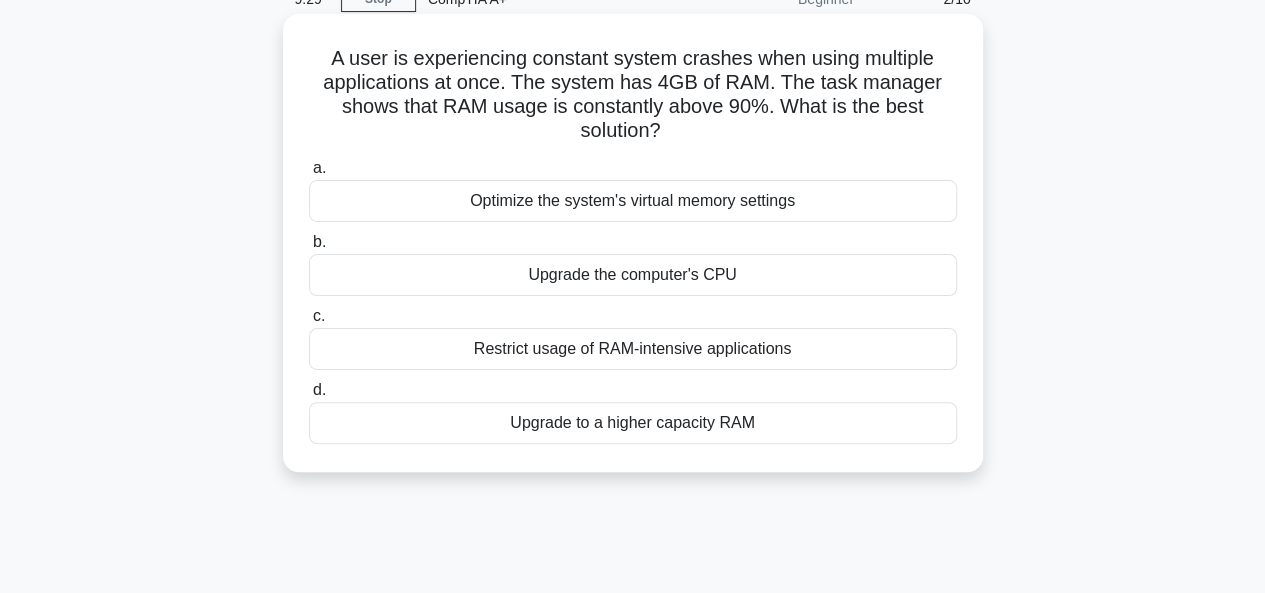 click on "Upgrade to a higher capacity RAM" at bounding box center (633, 423) 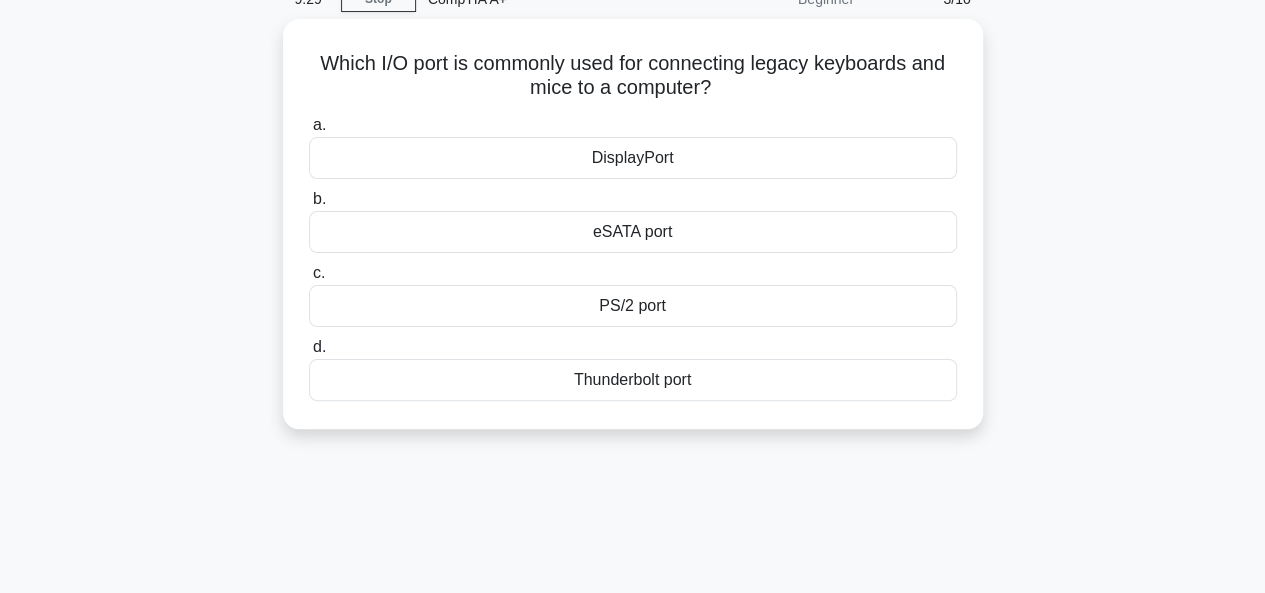 scroll, scrollTop: 0, scrollLeft: 0, axis: both 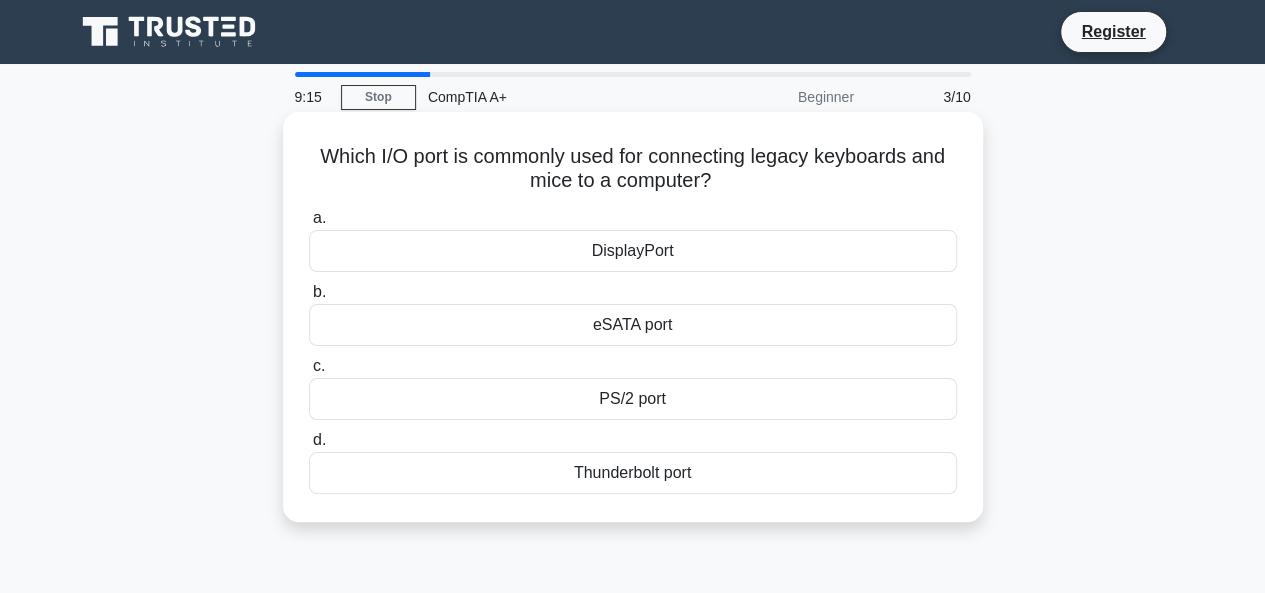 click on "PS/2 port" at bounding box center [633, 399] 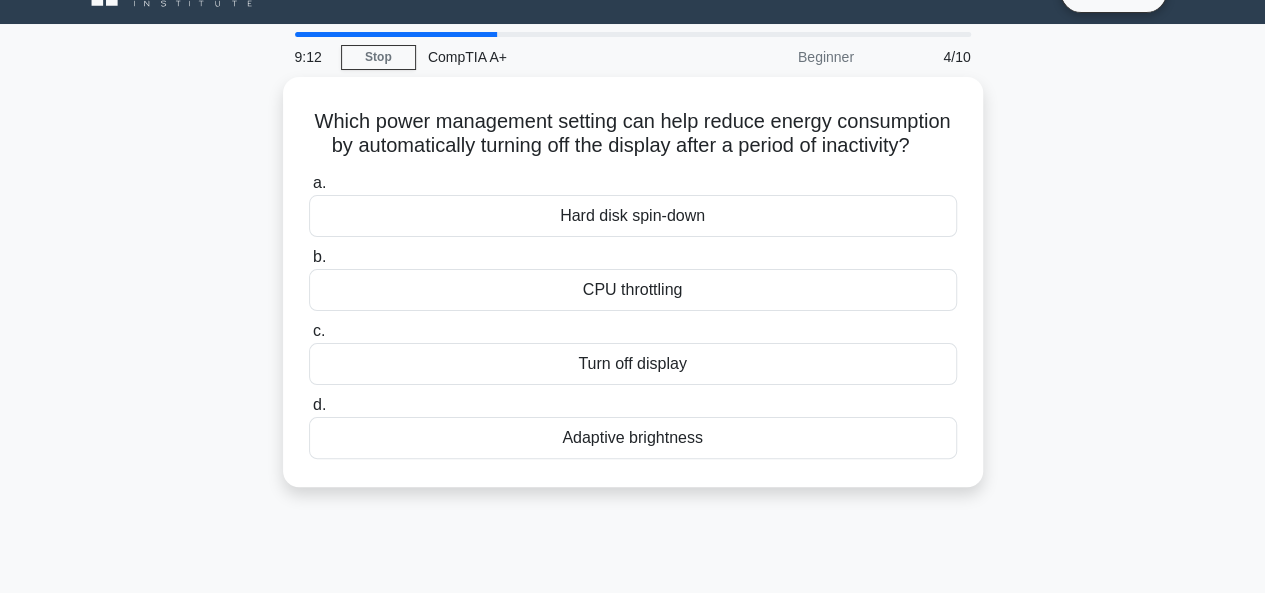 scroll, scrollTop: 41, scrollLeft: 0, axis: vertical 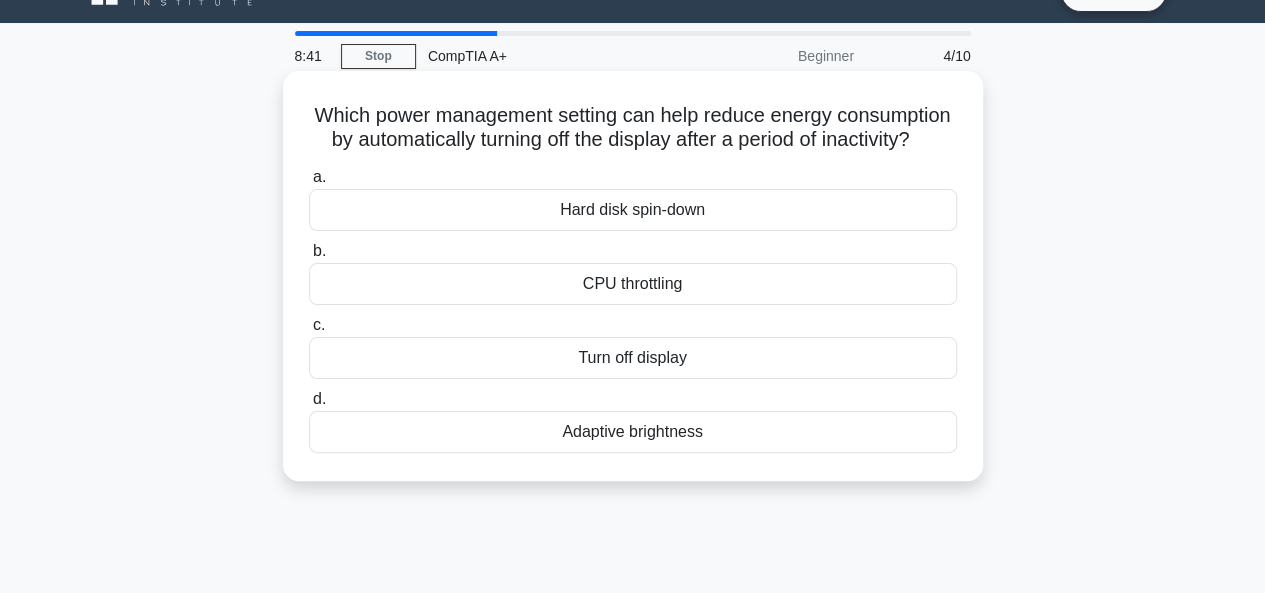 click on "Turn off display" at bounding box center [633, 358] 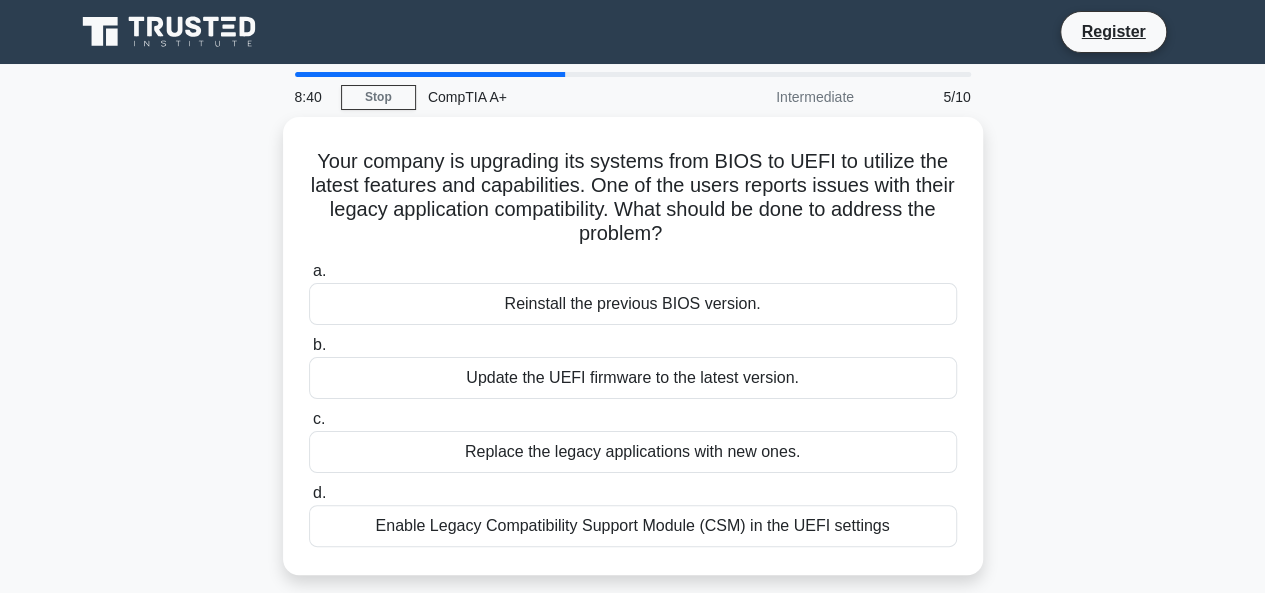 scroll, scrollTop: 0, scrollLeft: 0, axis: both 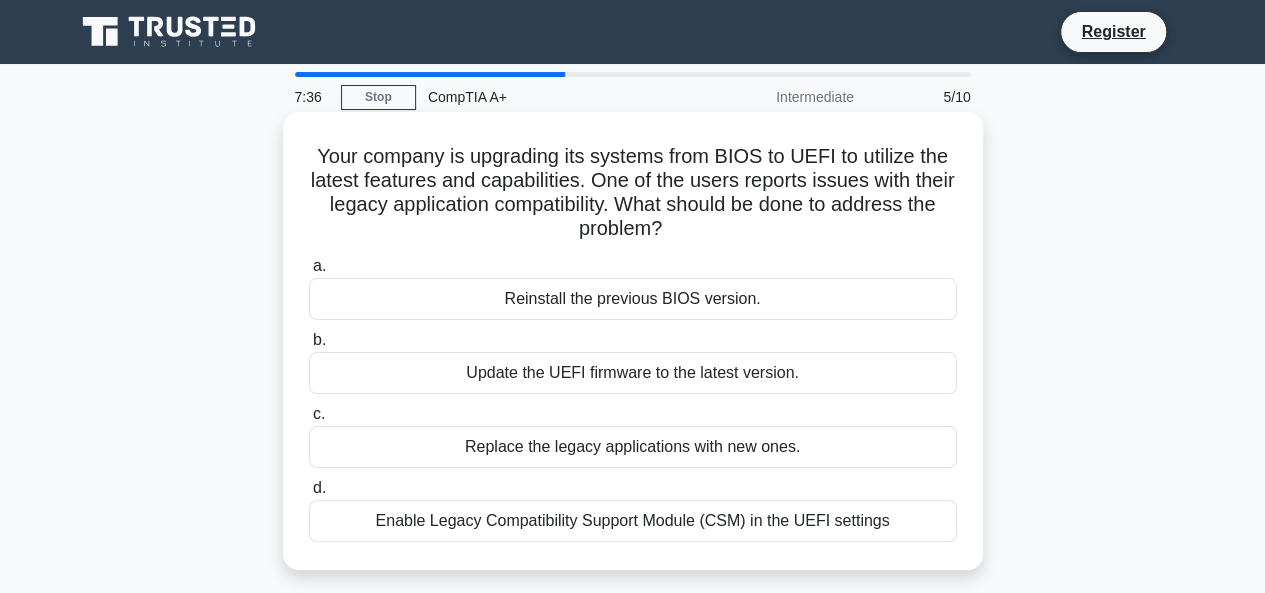 click on "Enable Legacy Compatibility Support Module (CSM) in the UEFI settings" at bounding box center [633, 521] 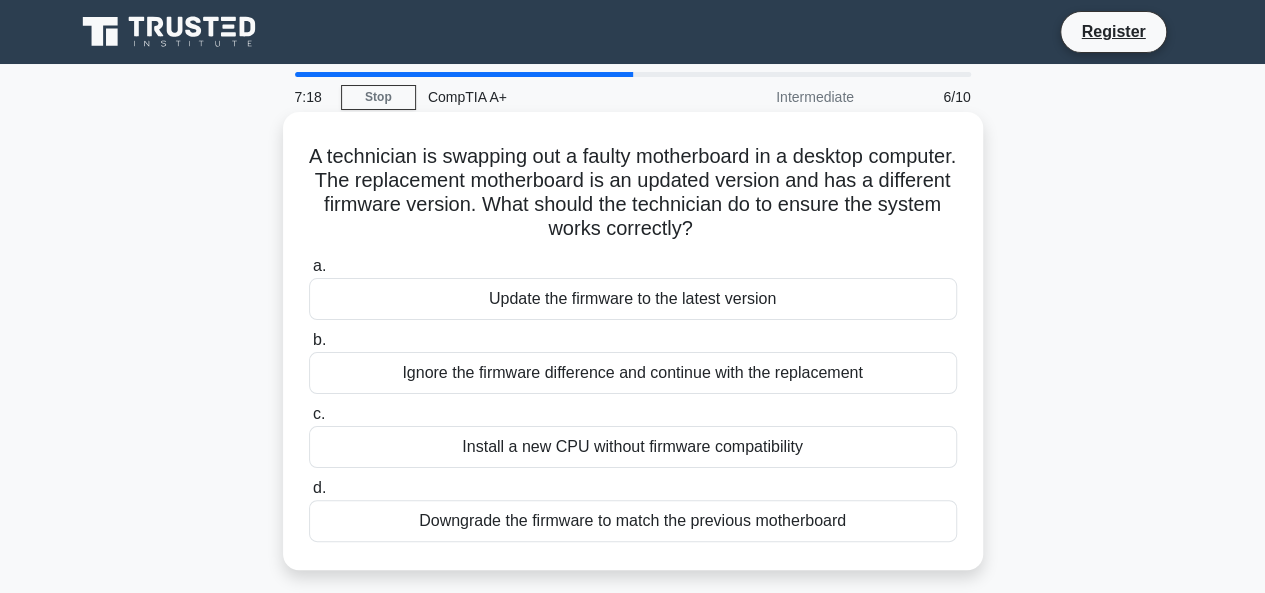 click on "b.
Ignore the firmware difference and continue with the replacement" at bounding box center (633, 361) 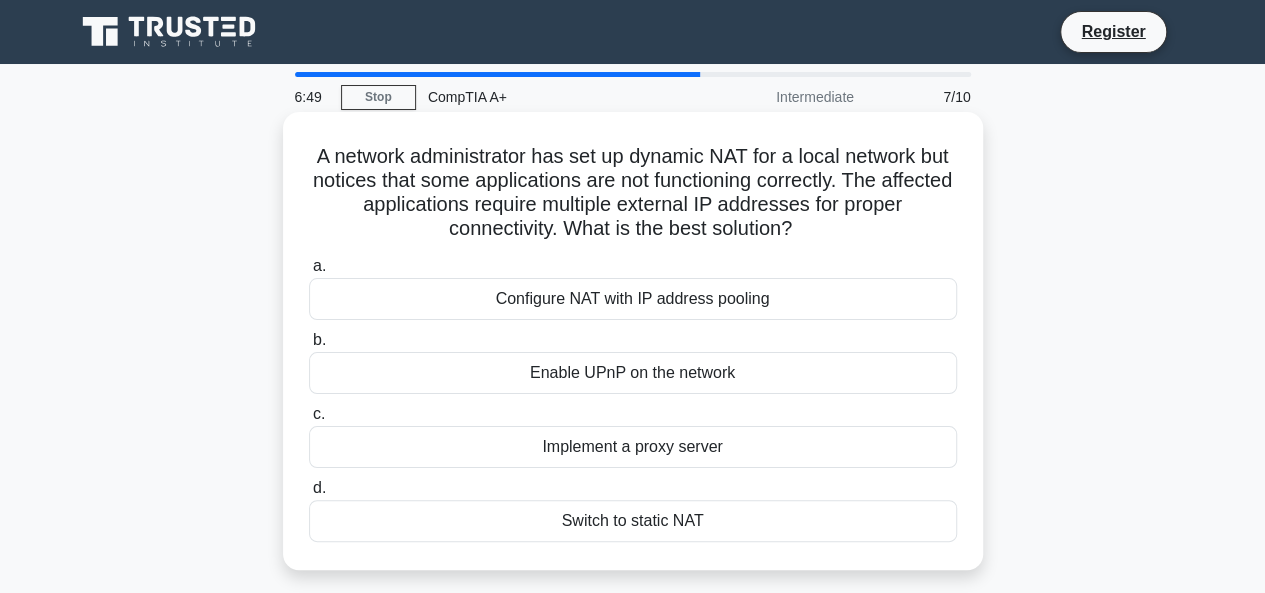 click on "Configure NAT with IP address pooling" at bounding box center [633, 299] 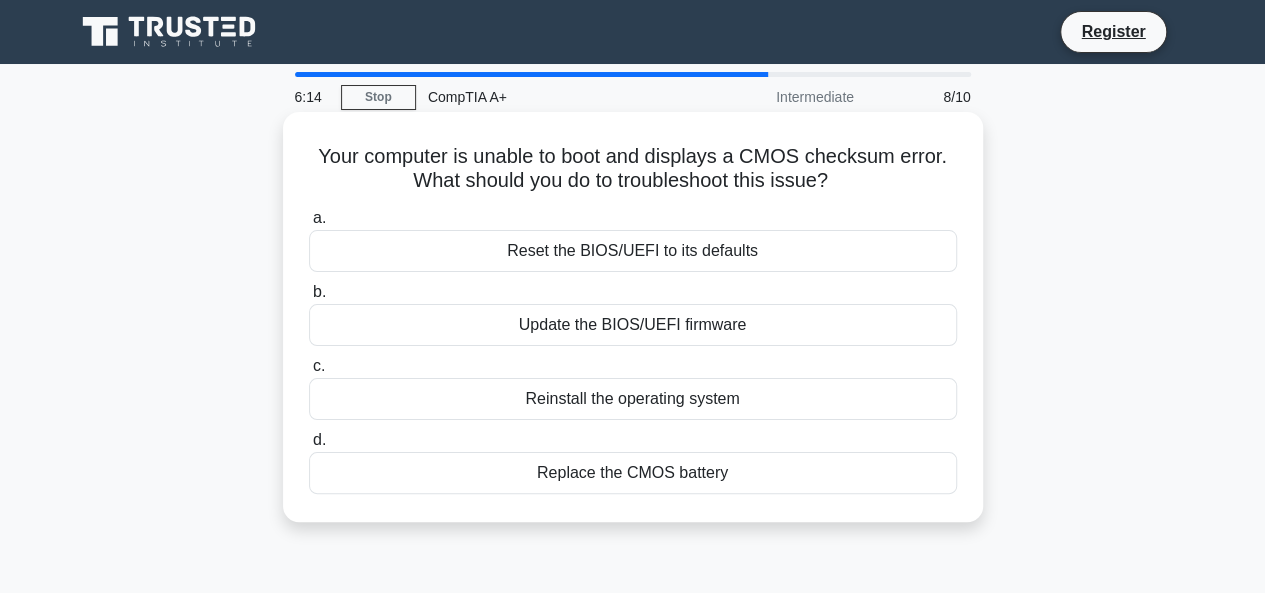 click on "Replace the CMOS battery" at bounding box center [633, 473] 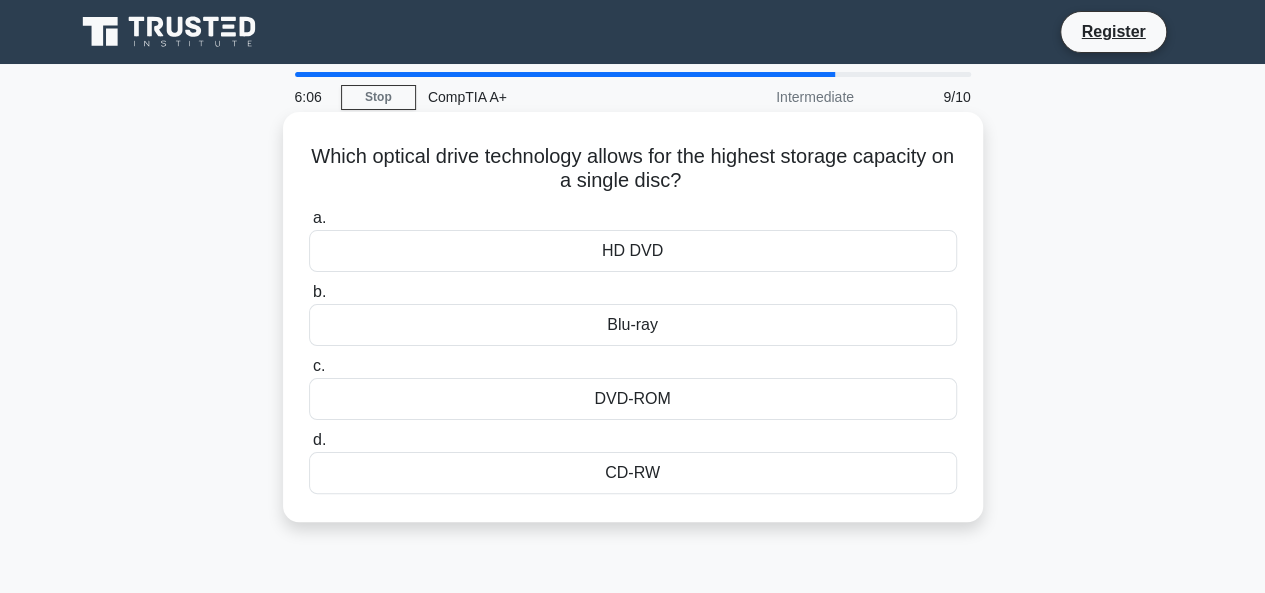 click on "HD DVD" at bounding box center (633, 251) 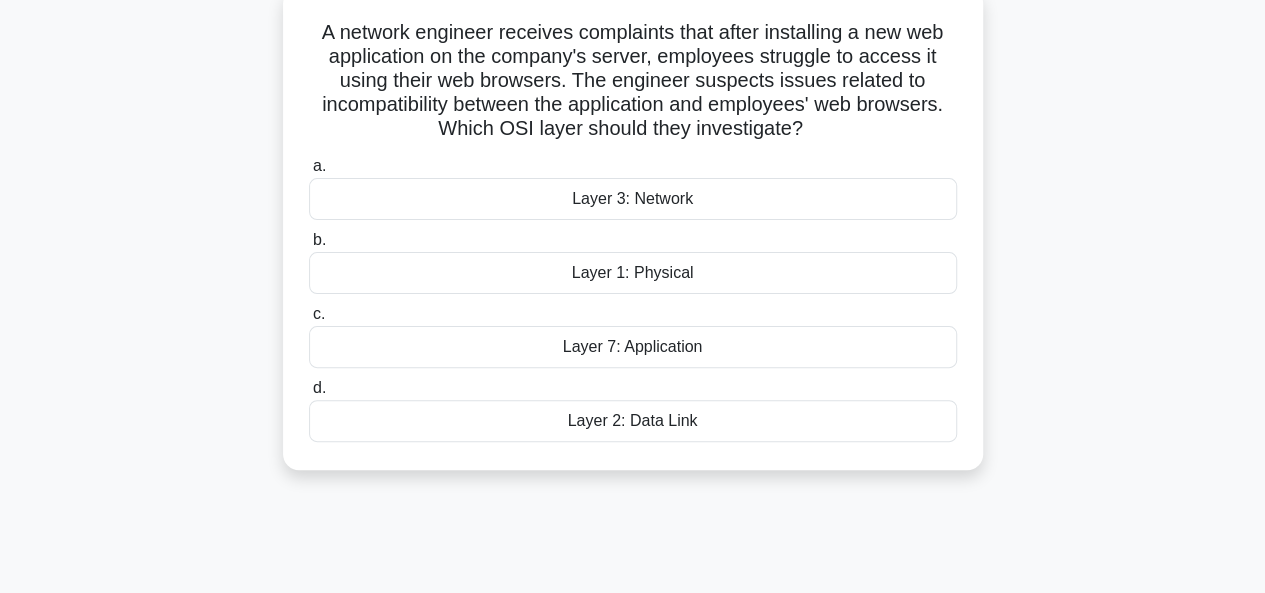 scroll, scrollTop: 125, scrollLeft: 0, axis: vertical 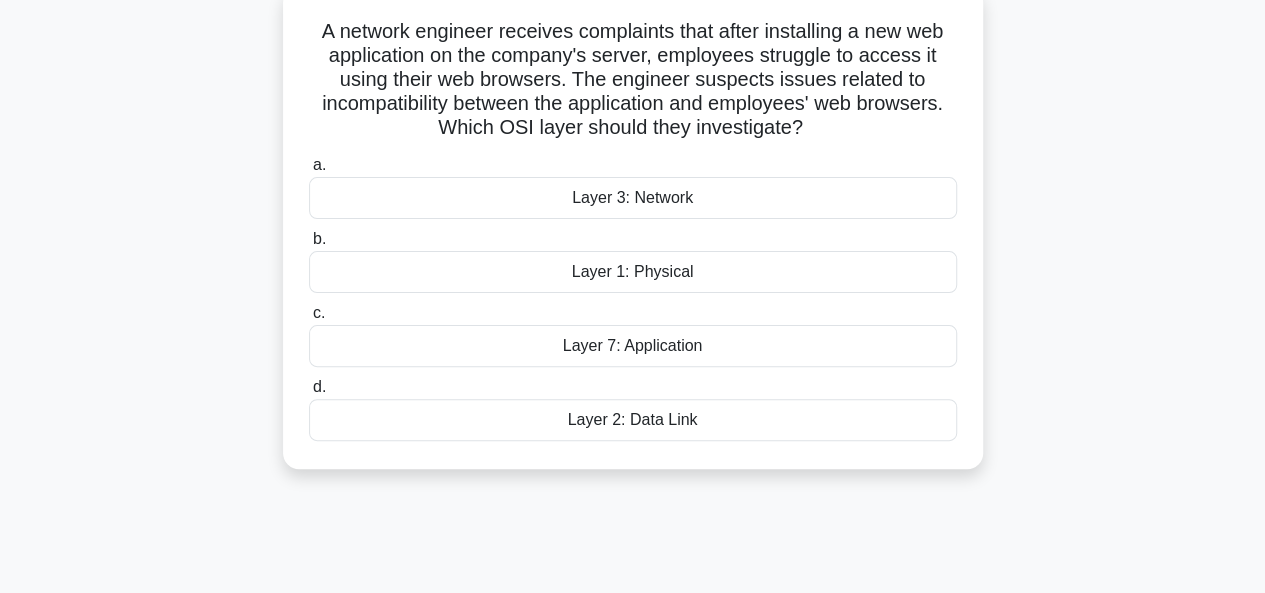click on "Layer 7: Application" at bounding box center (633, 346) 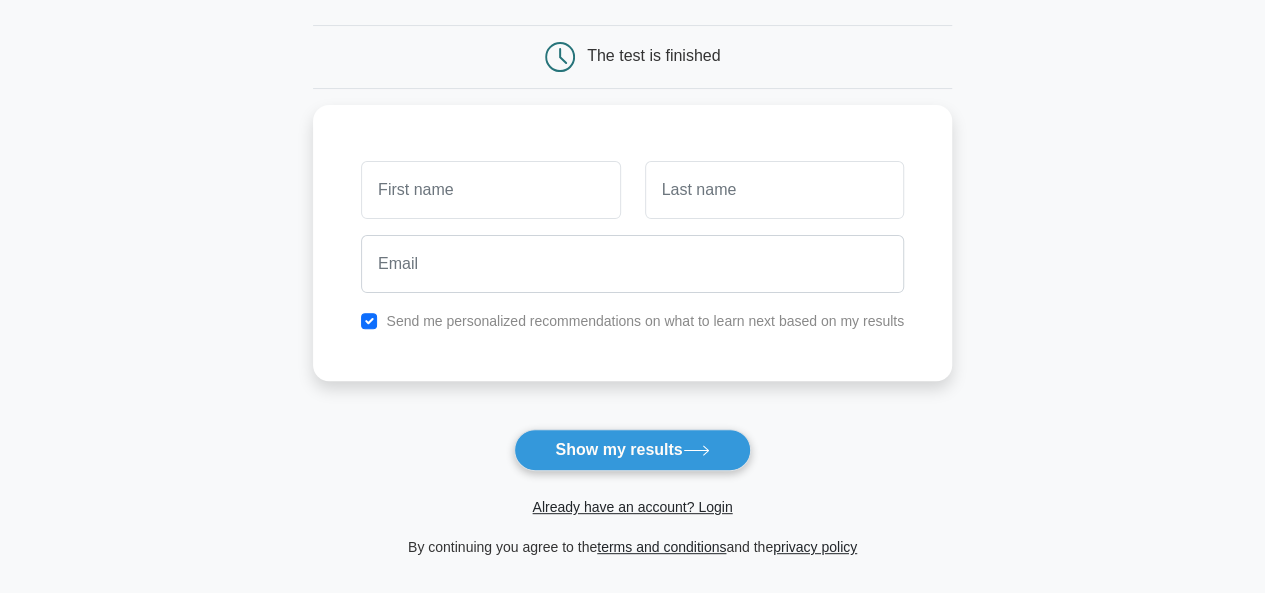 scroll, scrollTop: 409, scrollLeft: 0, axis: vertical 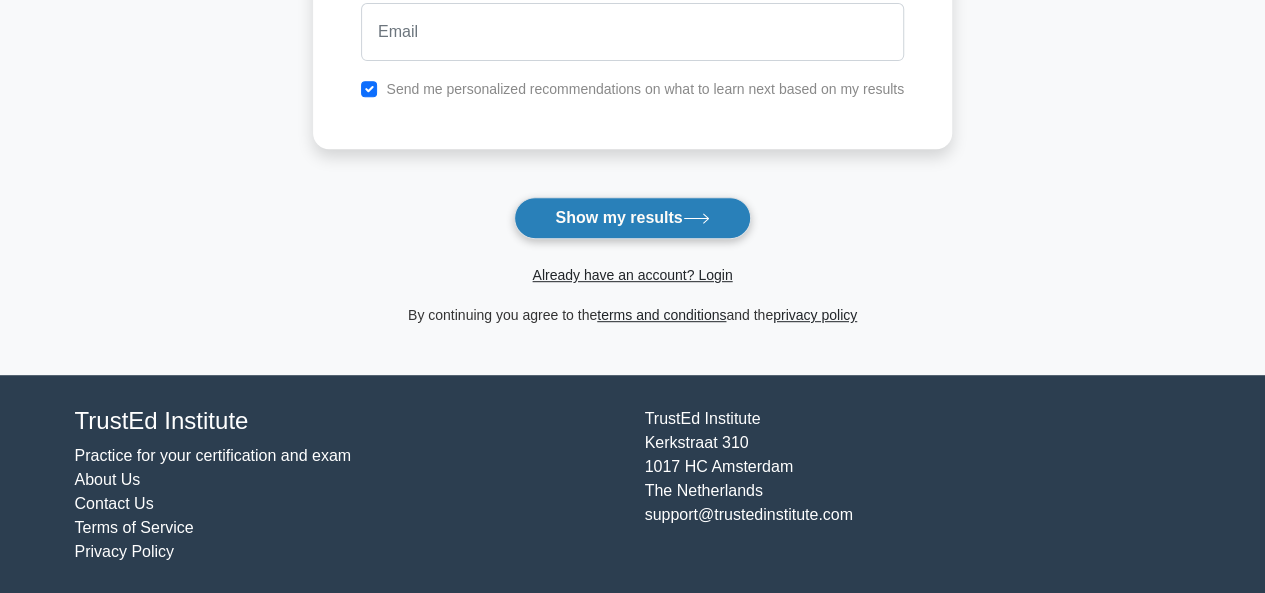 click on "Show my results" at bounding box center [632, 218] 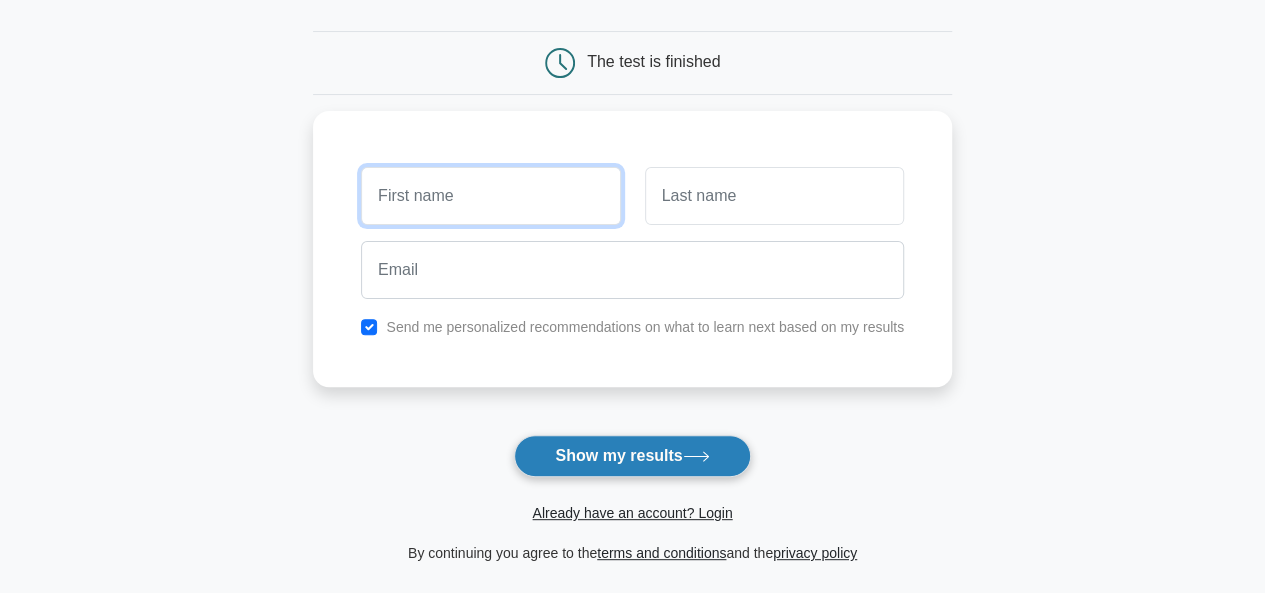 scroll, scrollTop: 70, scrollLeft: 0, axis: vertical 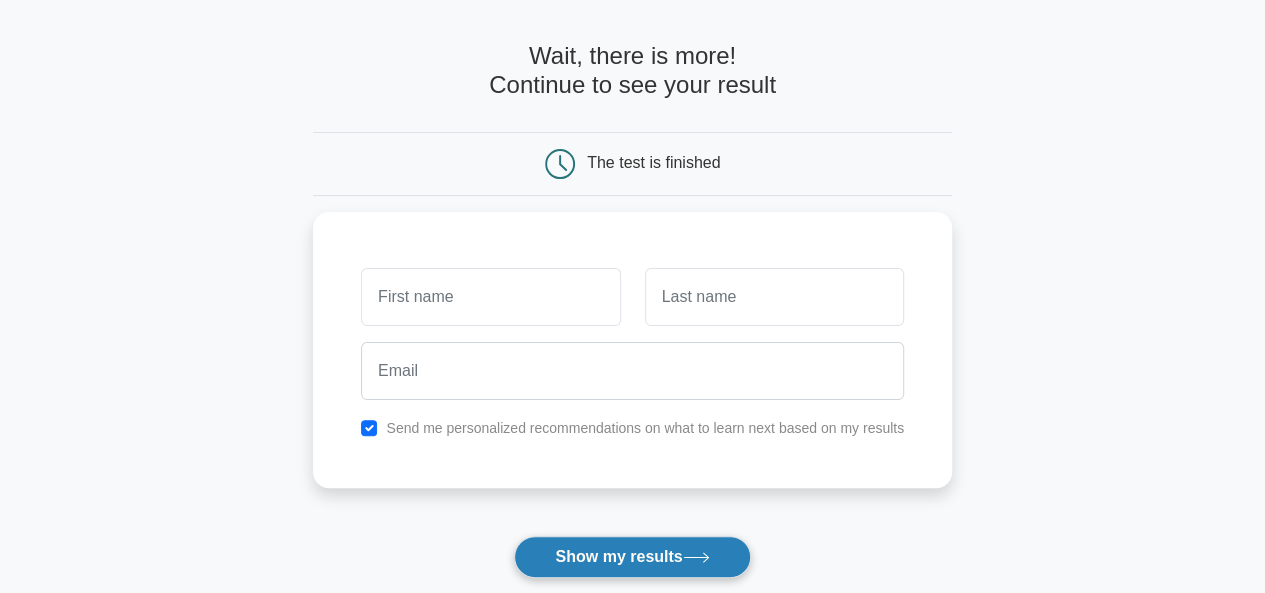 click on "Show my results" at bounding box center (632, 557) 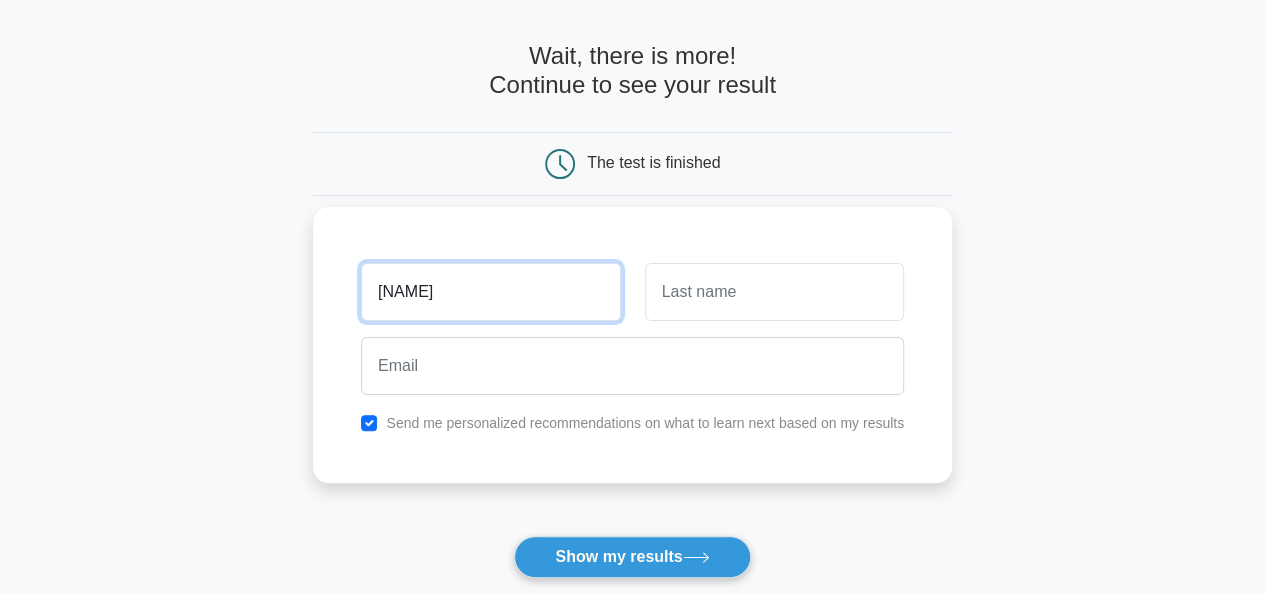 type on "[NAME]" 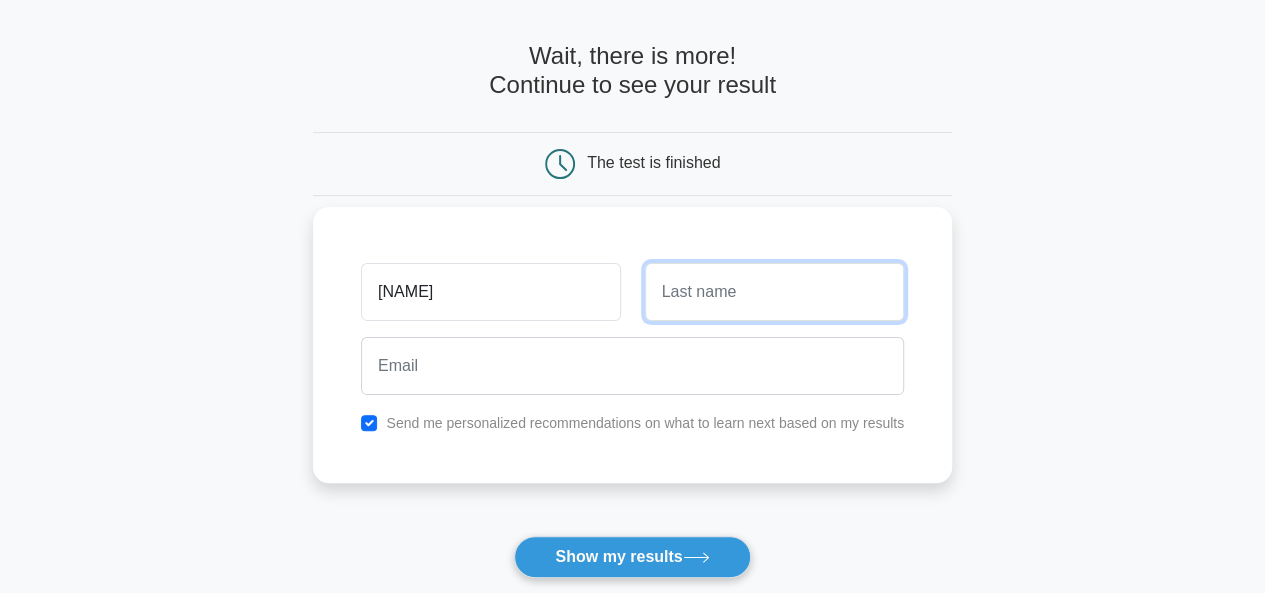 click at bounding box center [774, 292] 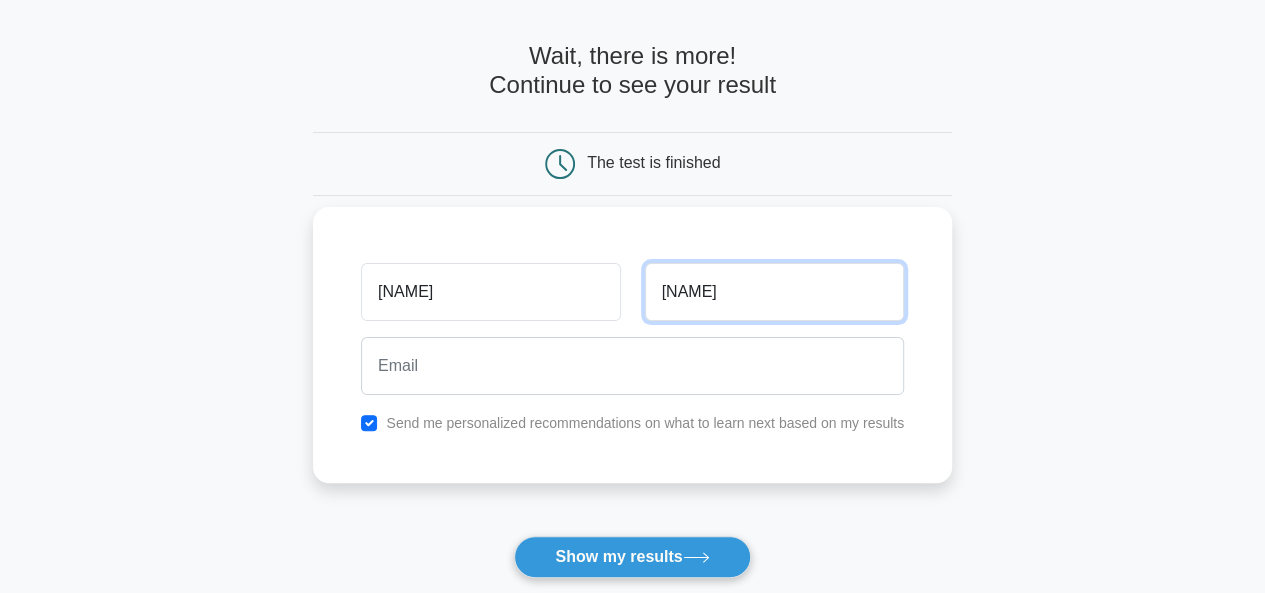 type on "[NAME]" 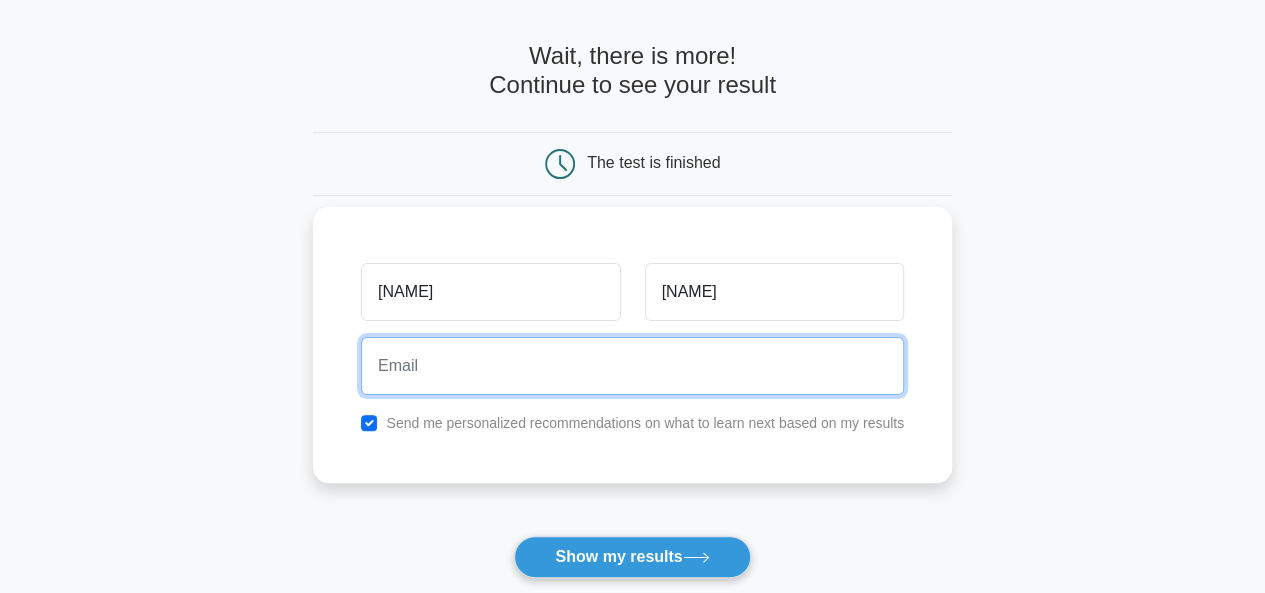 click at bounding box center [632, 366] 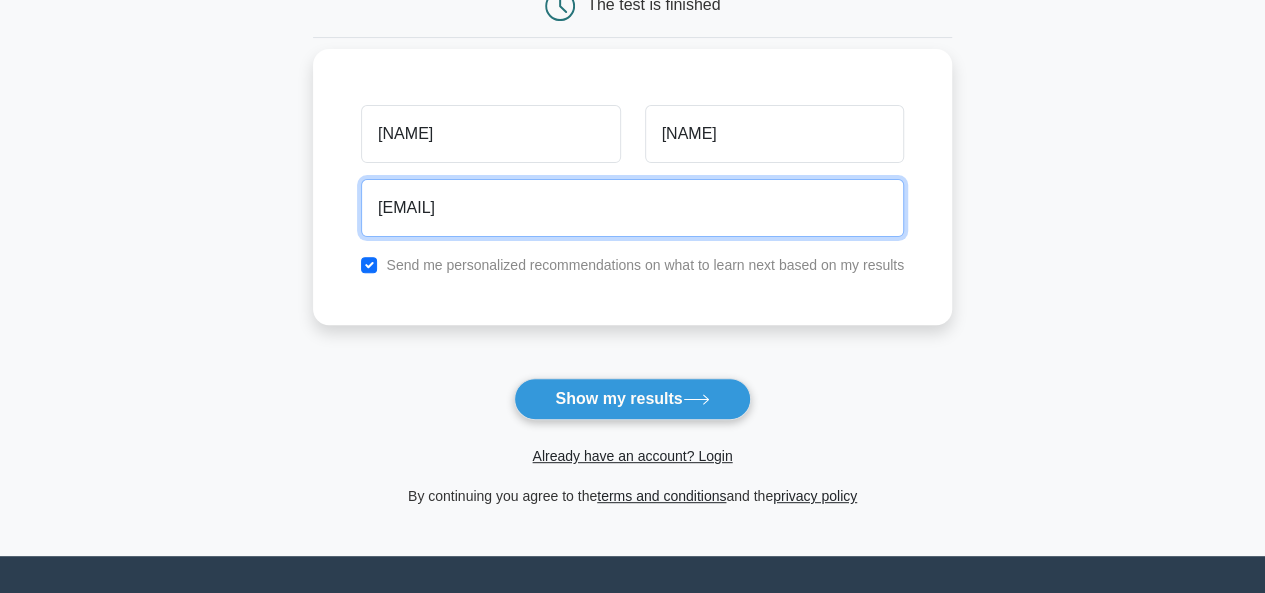 scroll, scrollTop: 232, scrollLeft: 0, axis: vertical 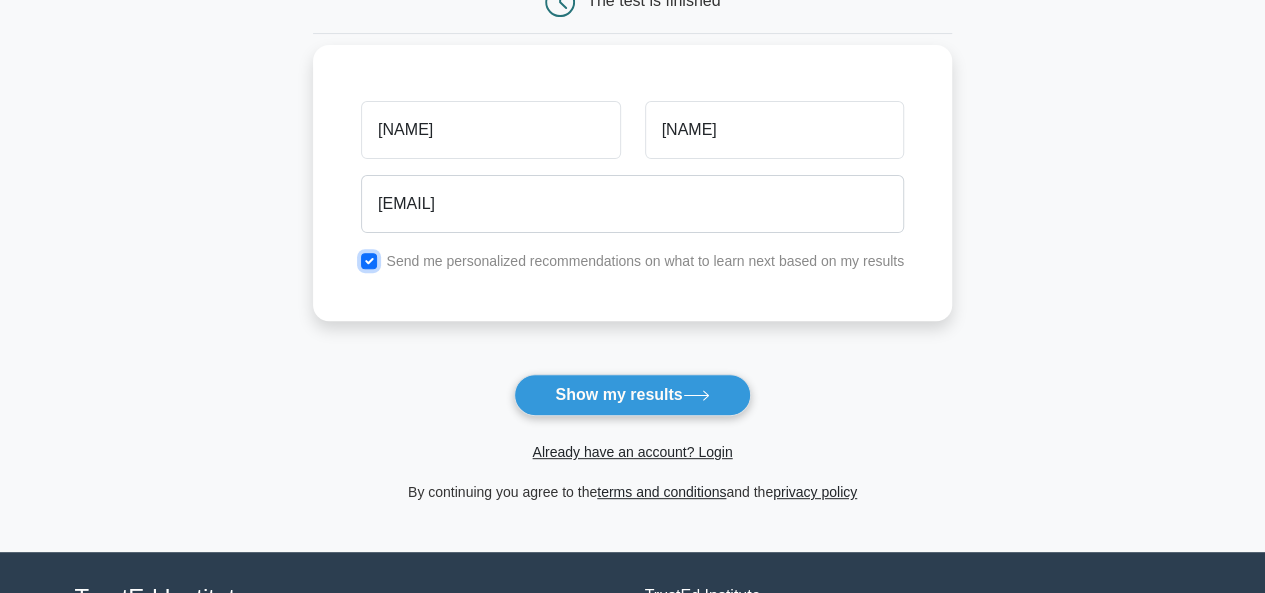 click at bounding box center [369, 261] 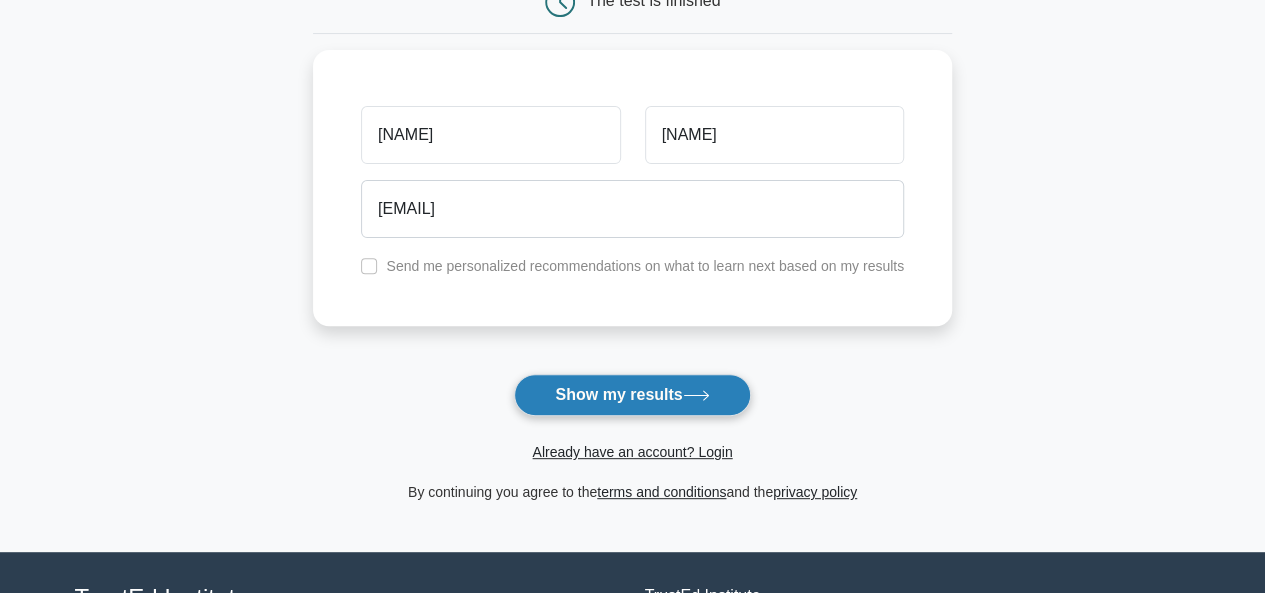click on "Show my results" at bounding box center [632, 395] 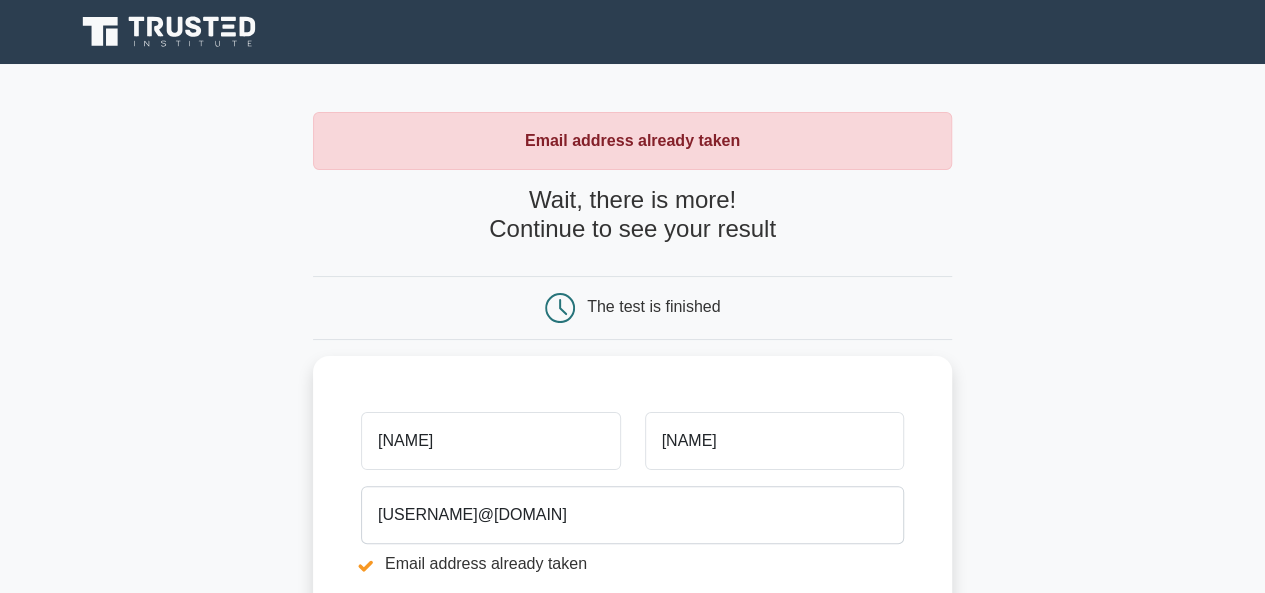 scroll, scrollTop: 520, scrollLeft: 0, axis: vertical 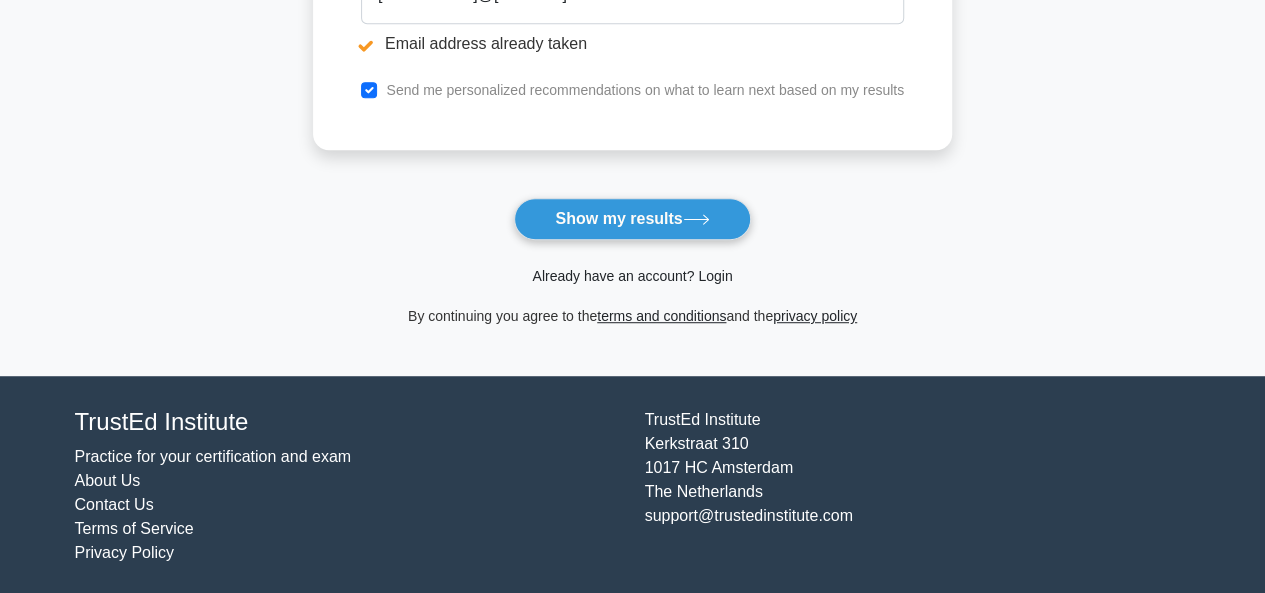 click on "Already have an account? Login" at bounding box center (632, 276) 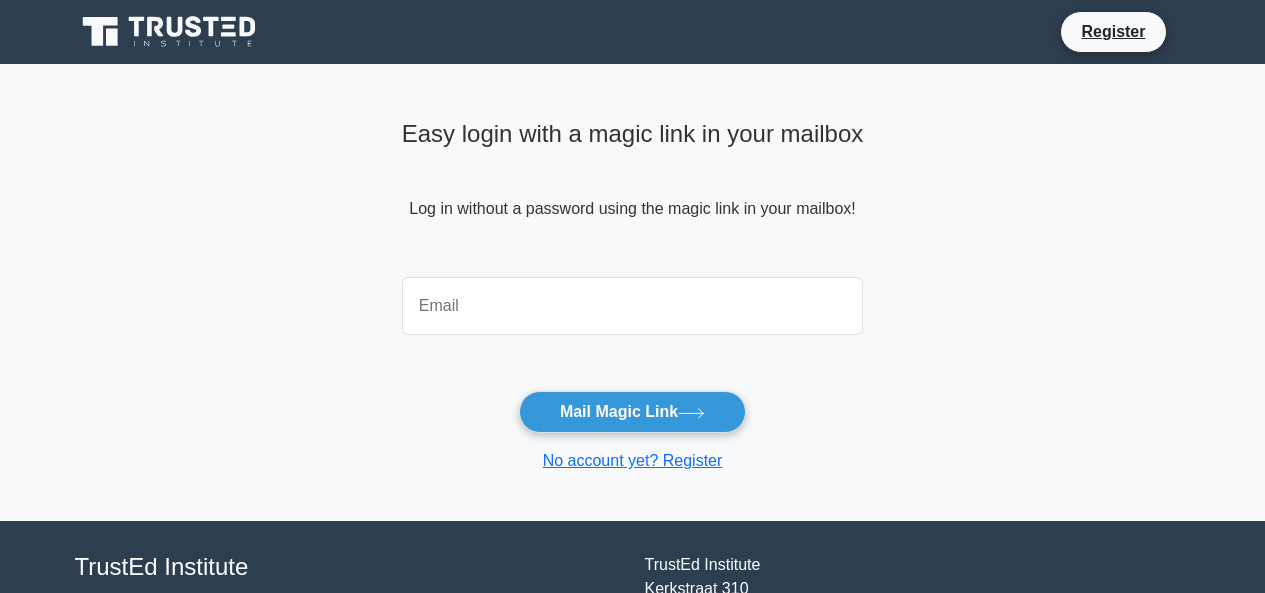scroll, scrollTop: 0, scrollLeft: 0, axis: both 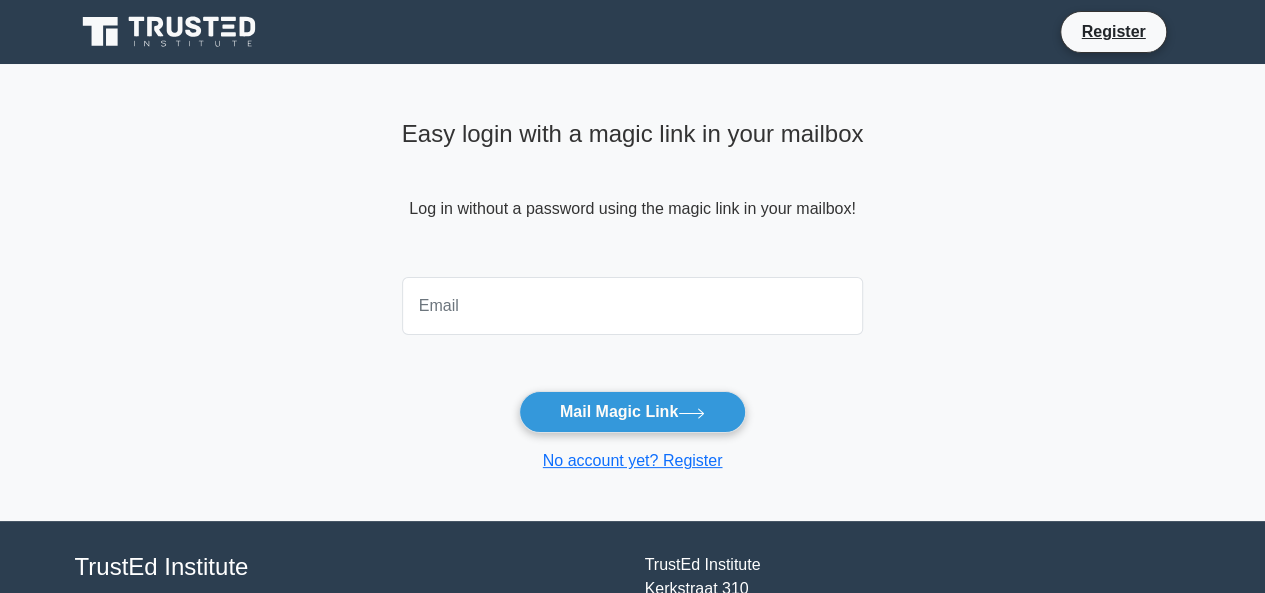 click at bounding box center [633, 306] 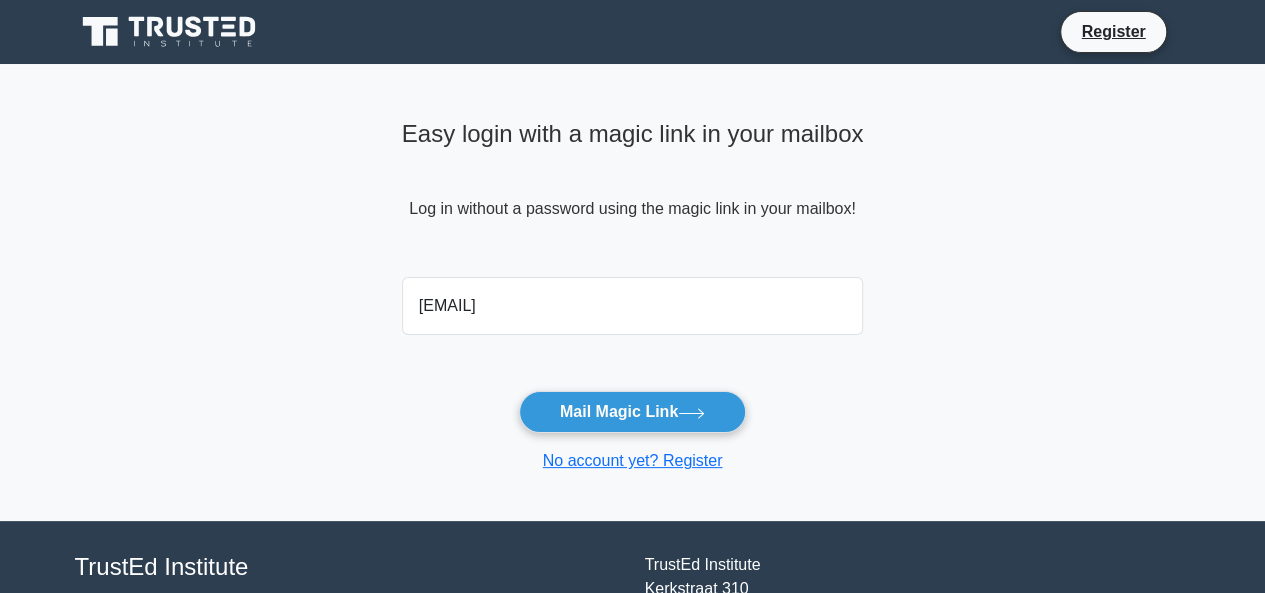 click on "Mail Magic Link" at bounding box center (632, 412) 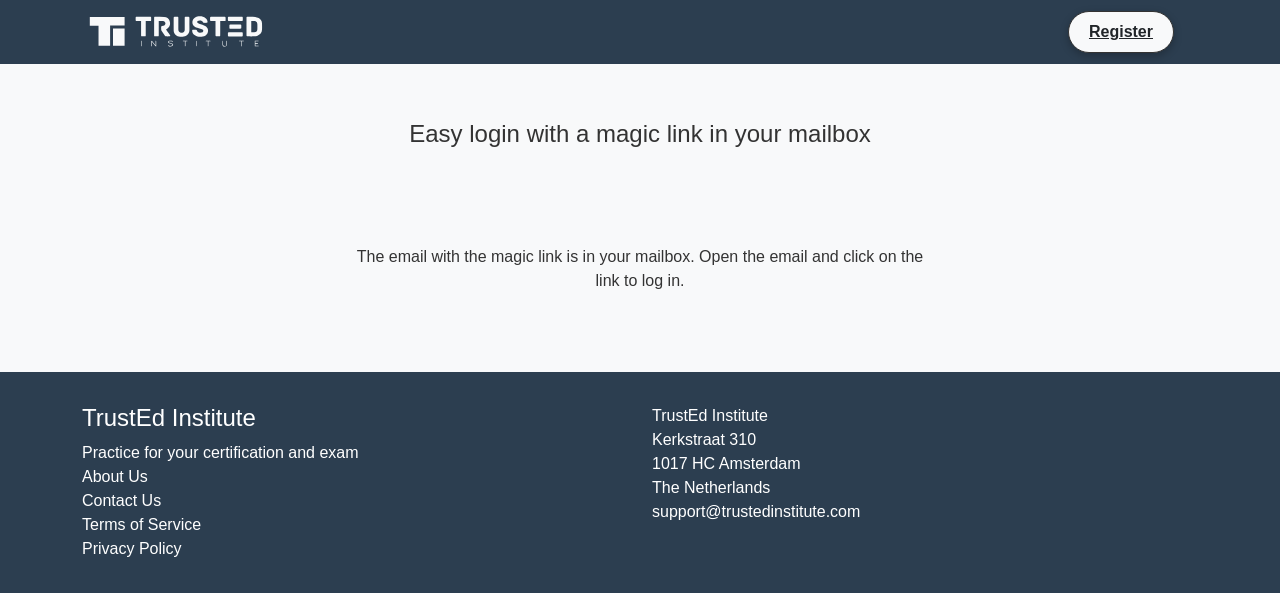 scroll, scrollTop: 0, scrollLeft: 0, axis: both 